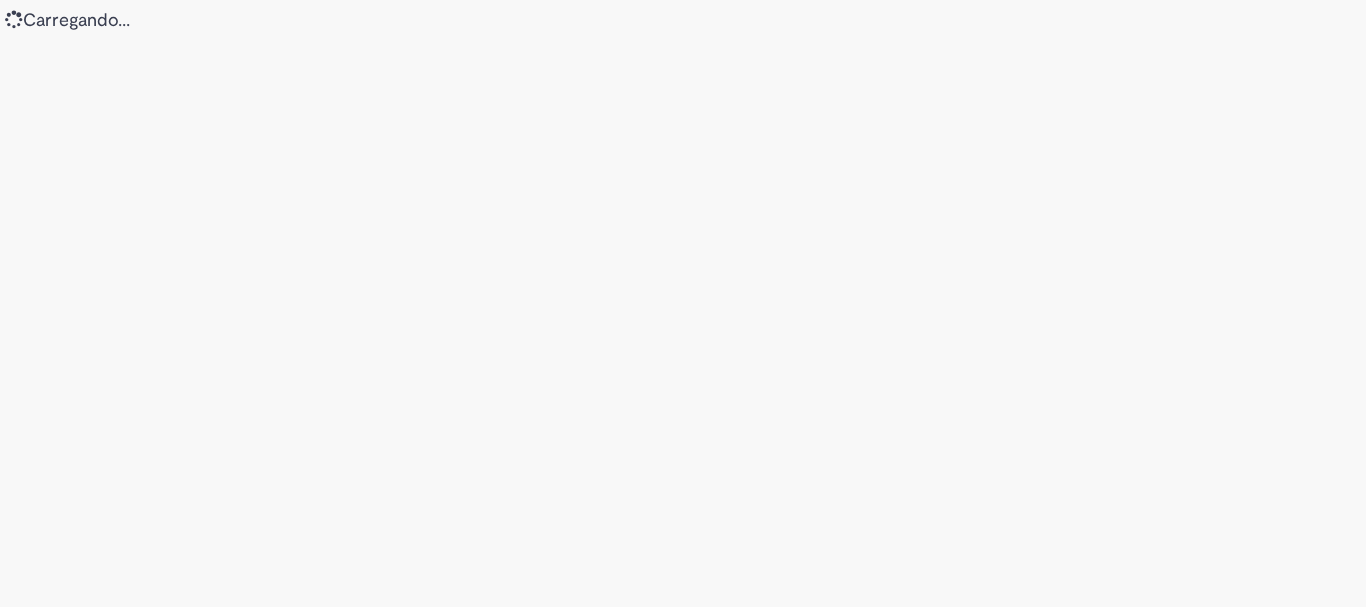 scroll, scrollTop: 0, scrollLeft: 0, axis: both 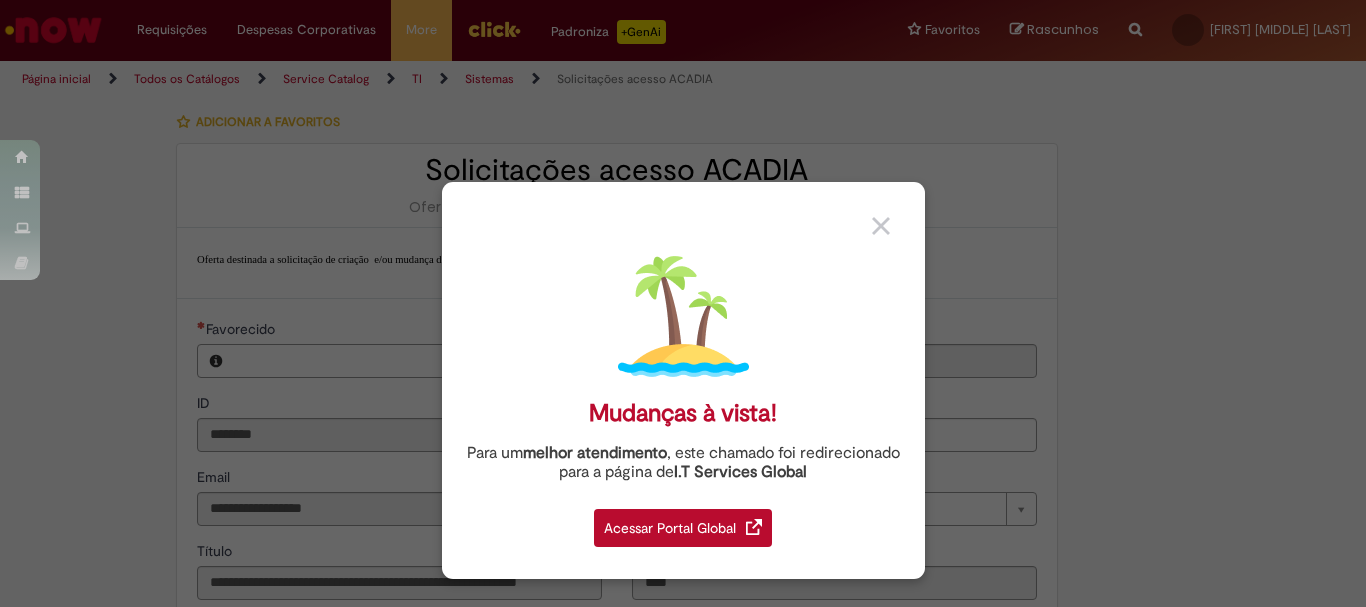 type on "**********" 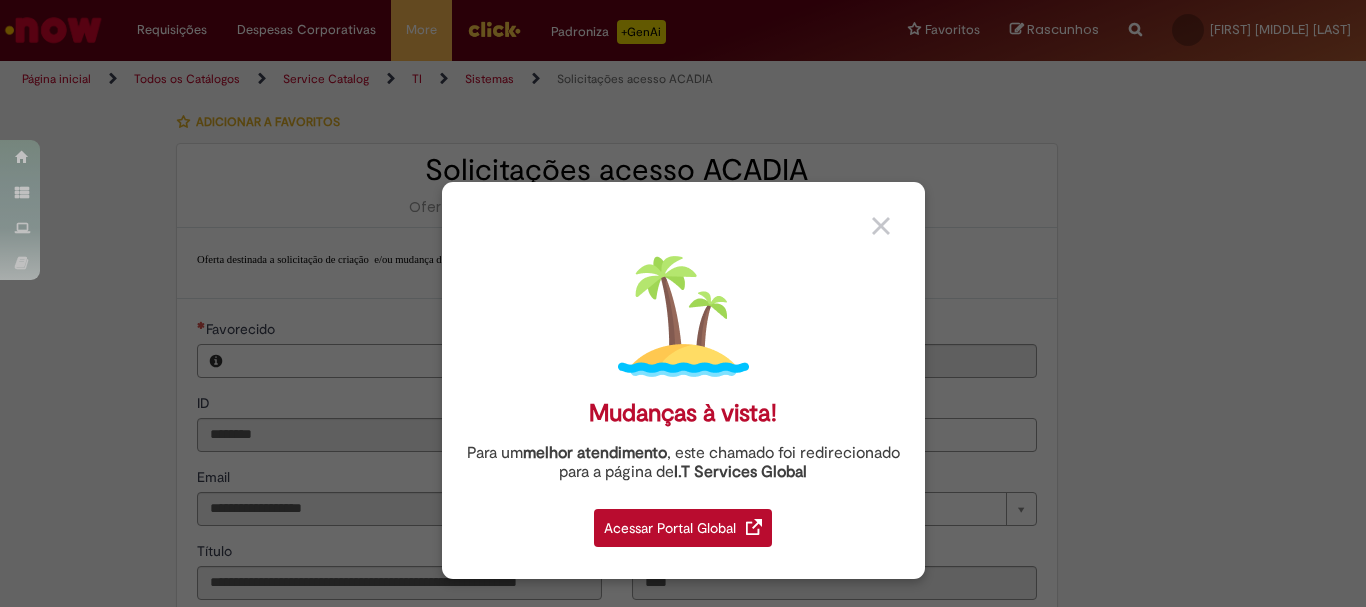 type on "**********" 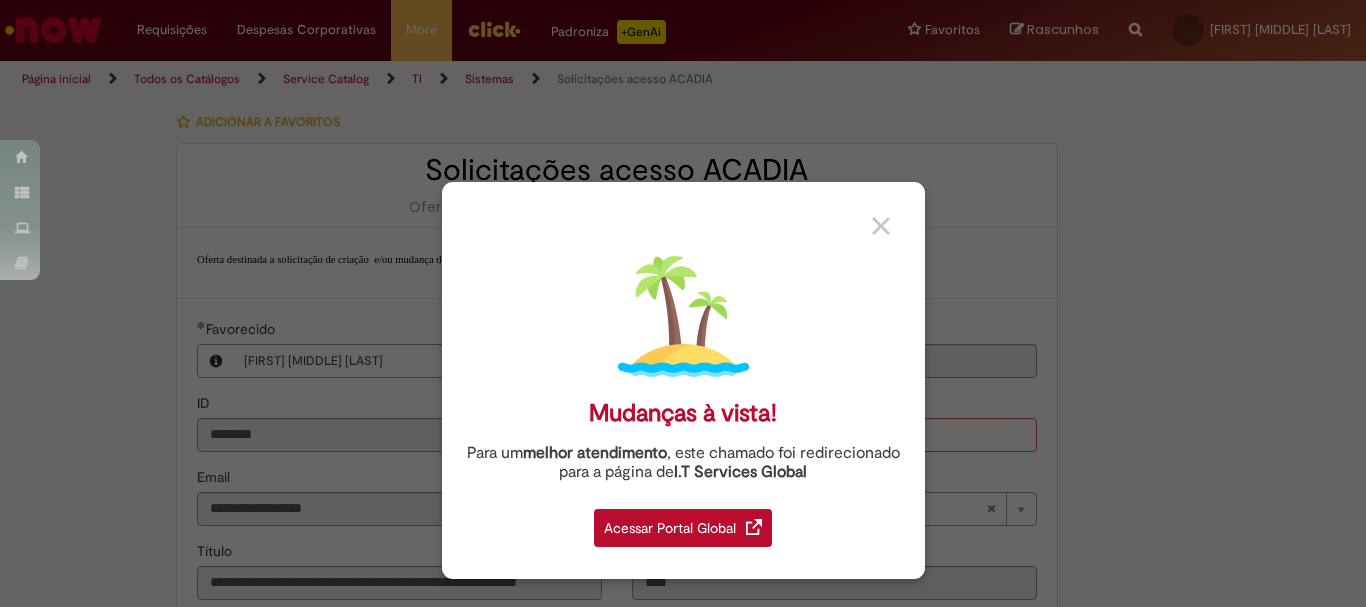 click at bounding box center [881, 226] 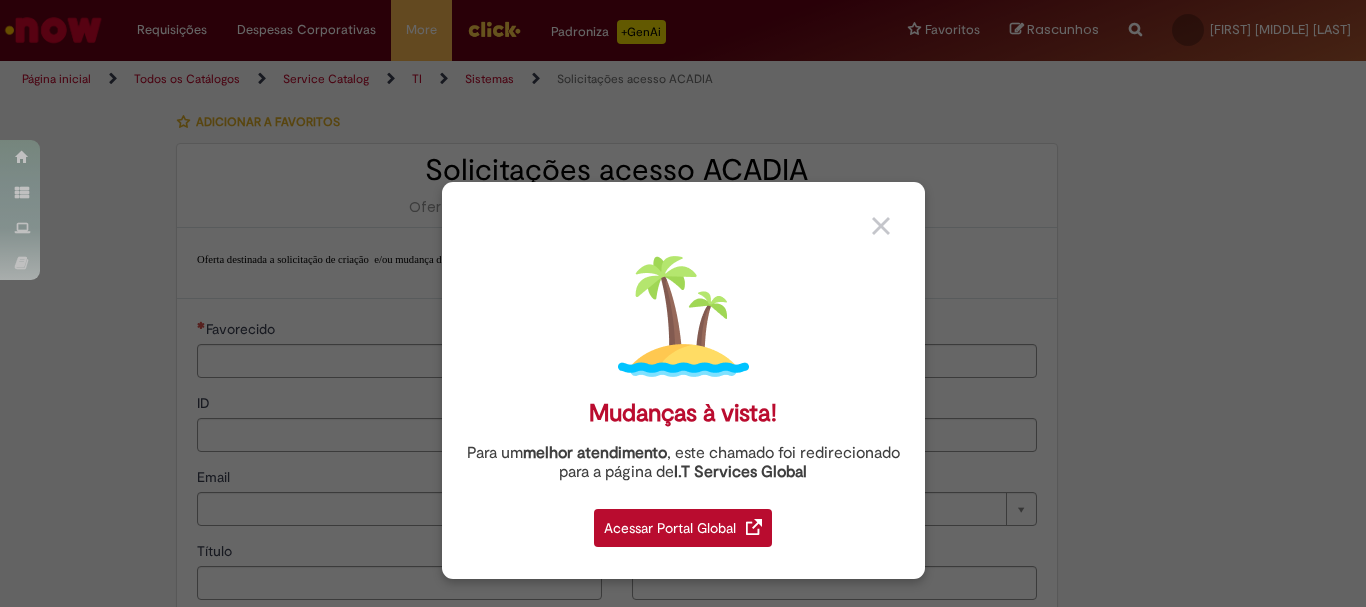 type on "********" 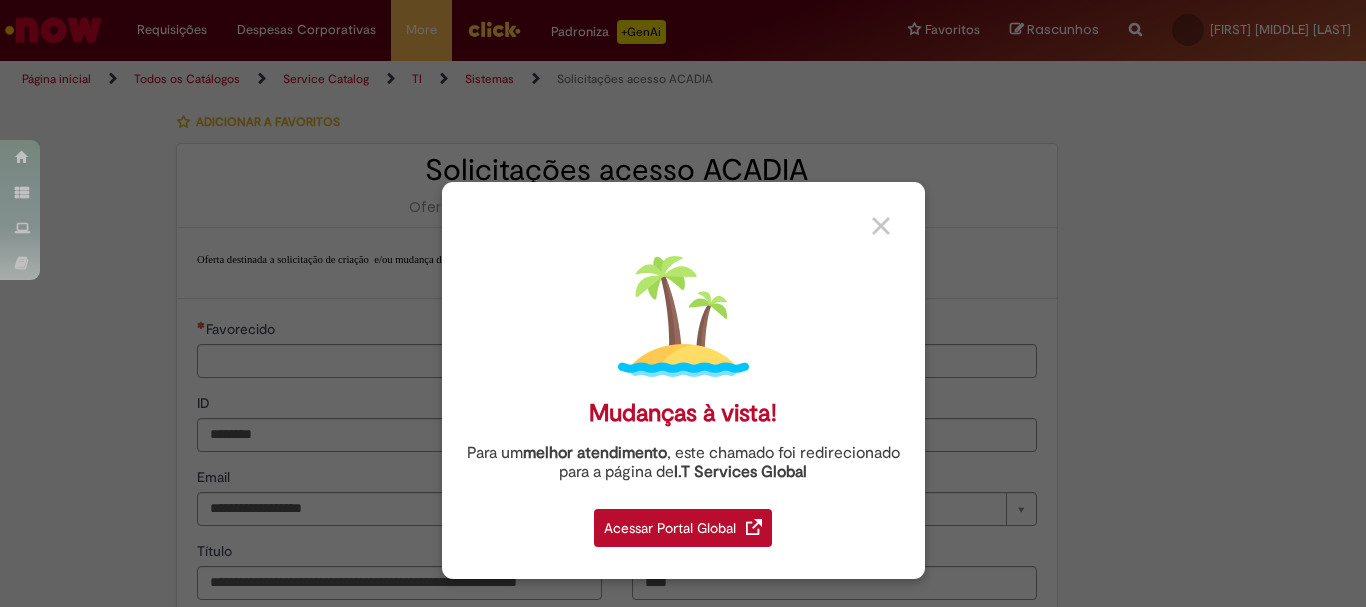type on "**********" 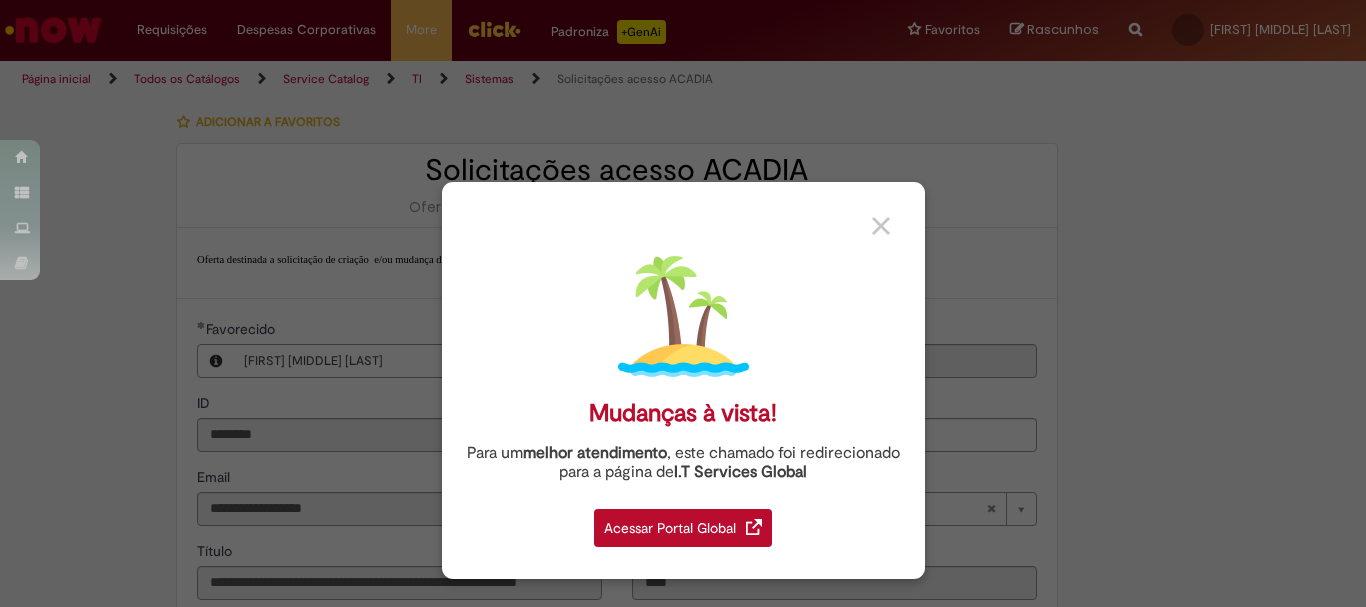 type 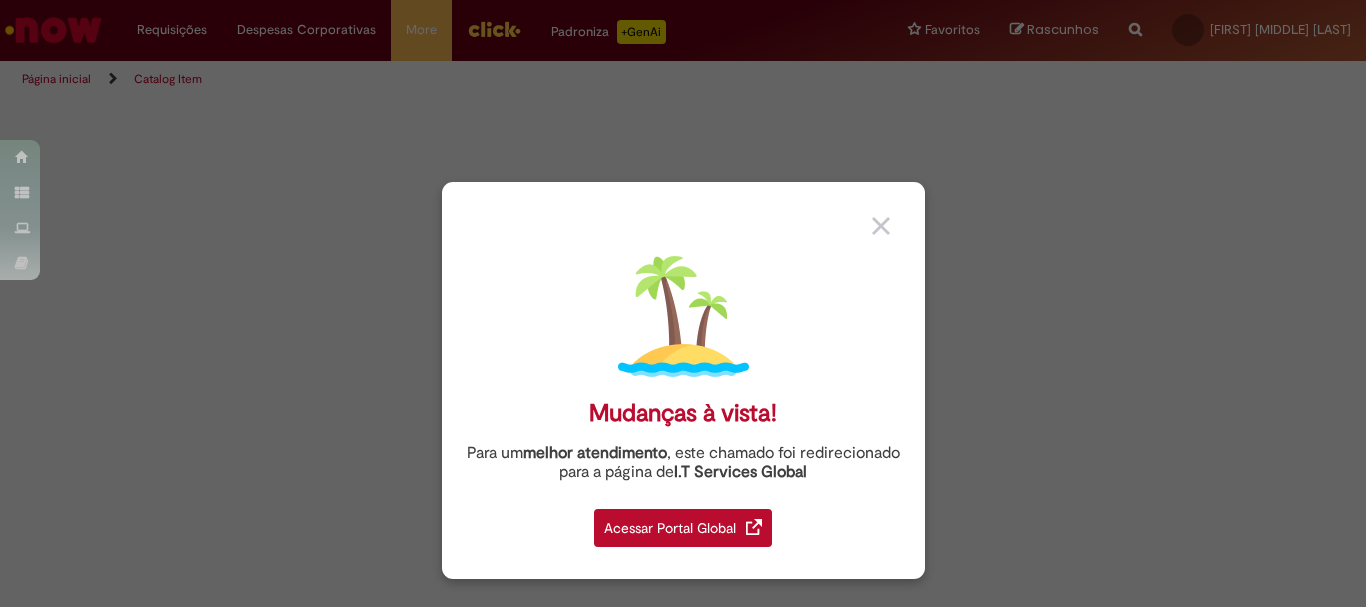 scroll, scrollTop: 0, scrollLeft: 0, axis: both 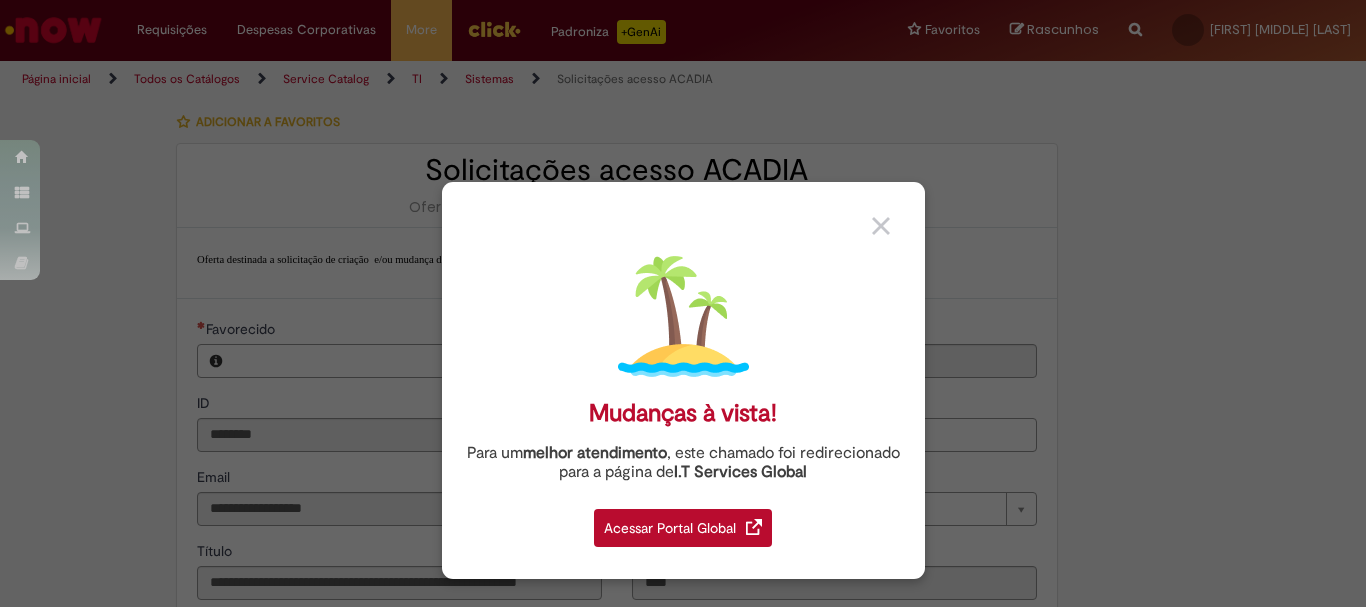 type on "**********" 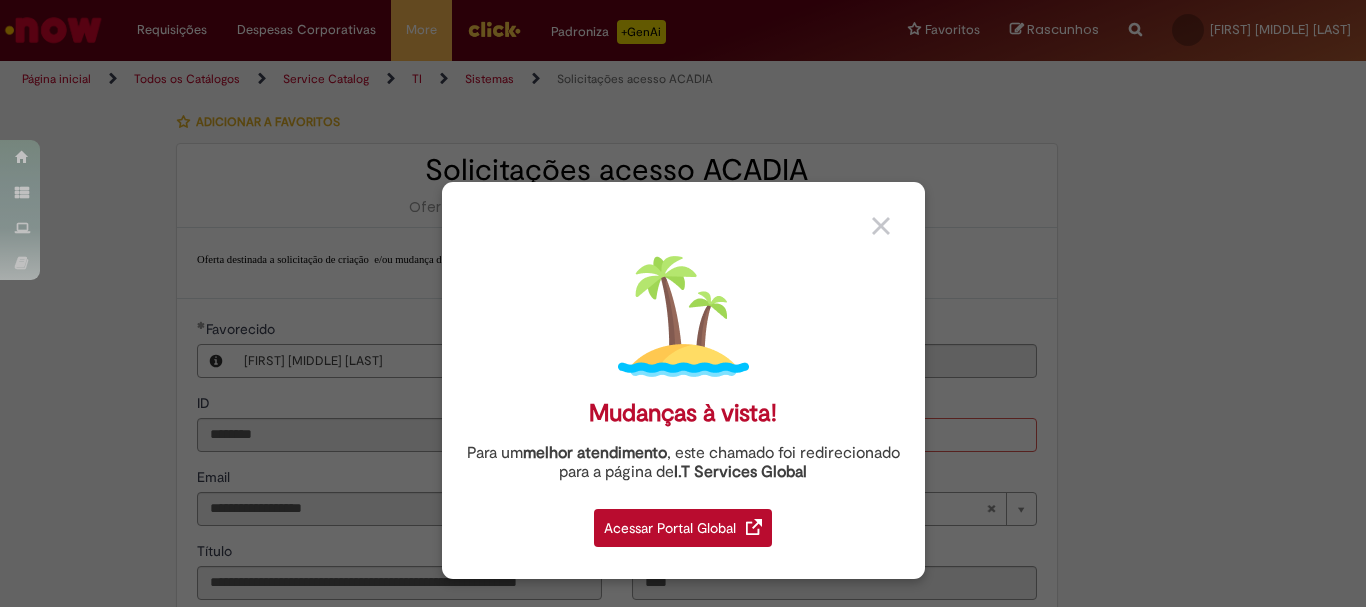 type on "**********" 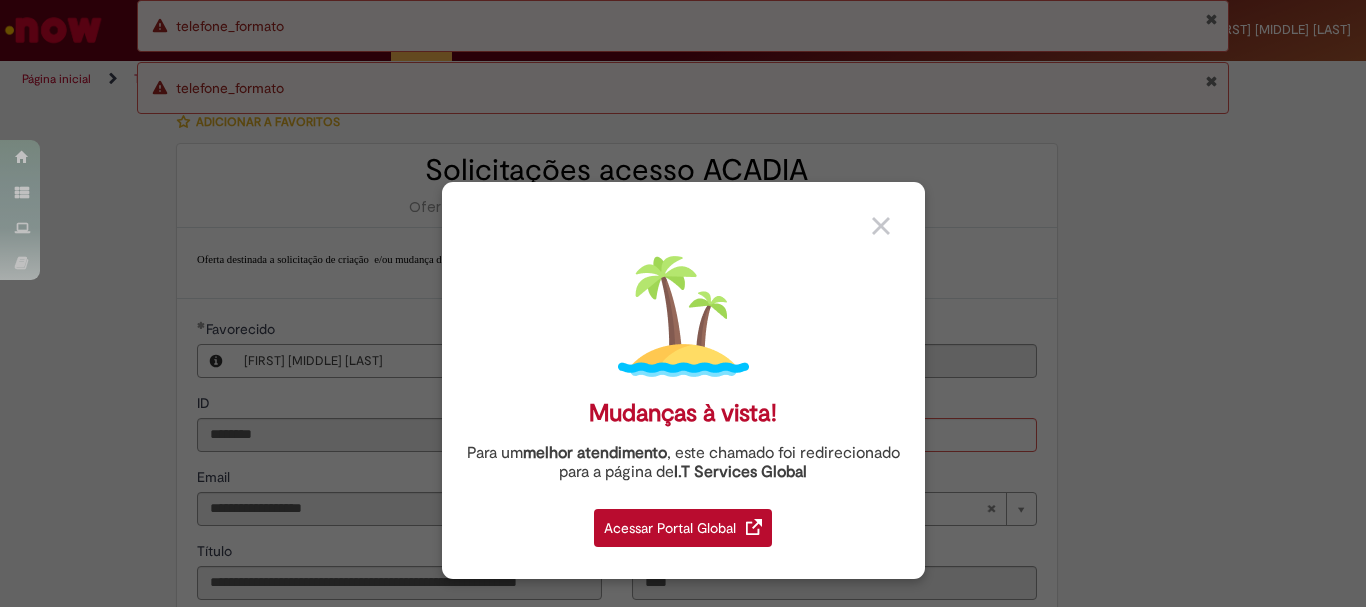 click at bounding box center (881, 226) 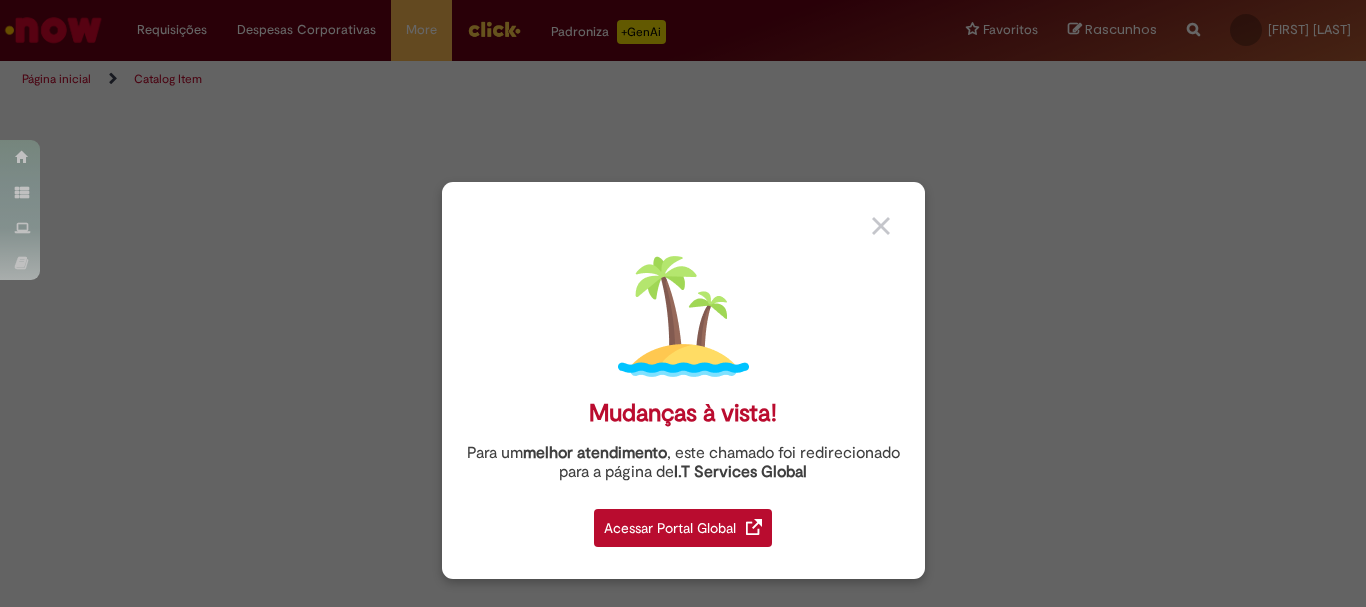 scroll, scrollTop: 0, scrollLeft: 0, axis: both 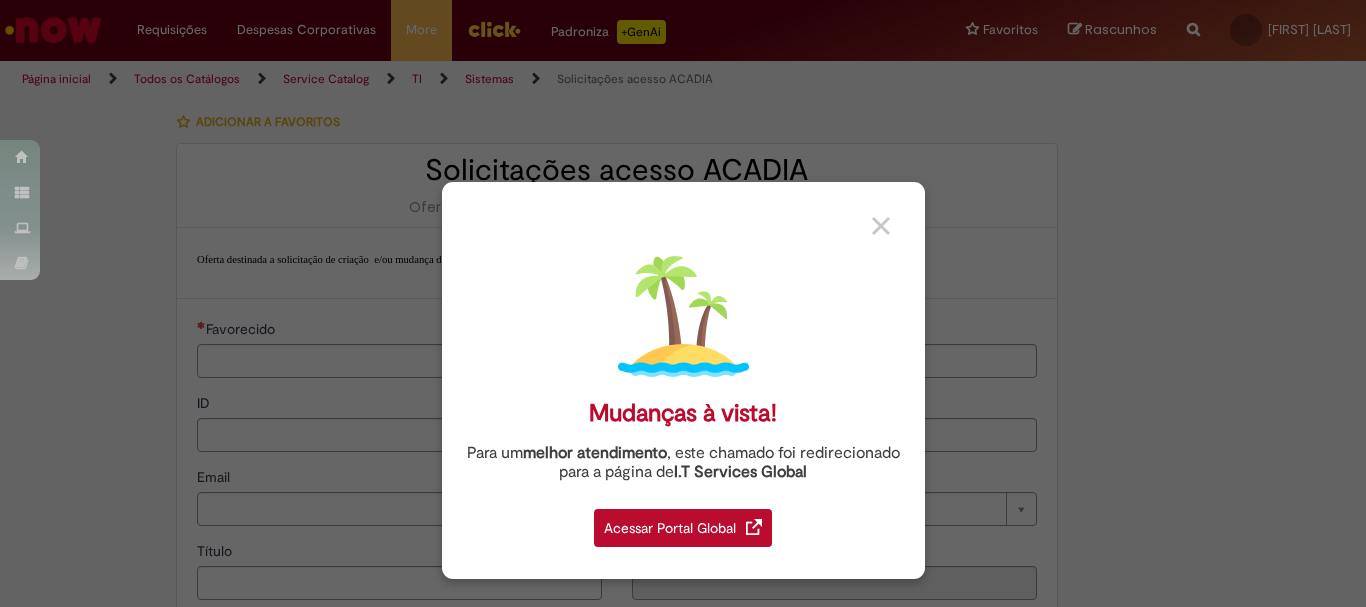 type on "********" 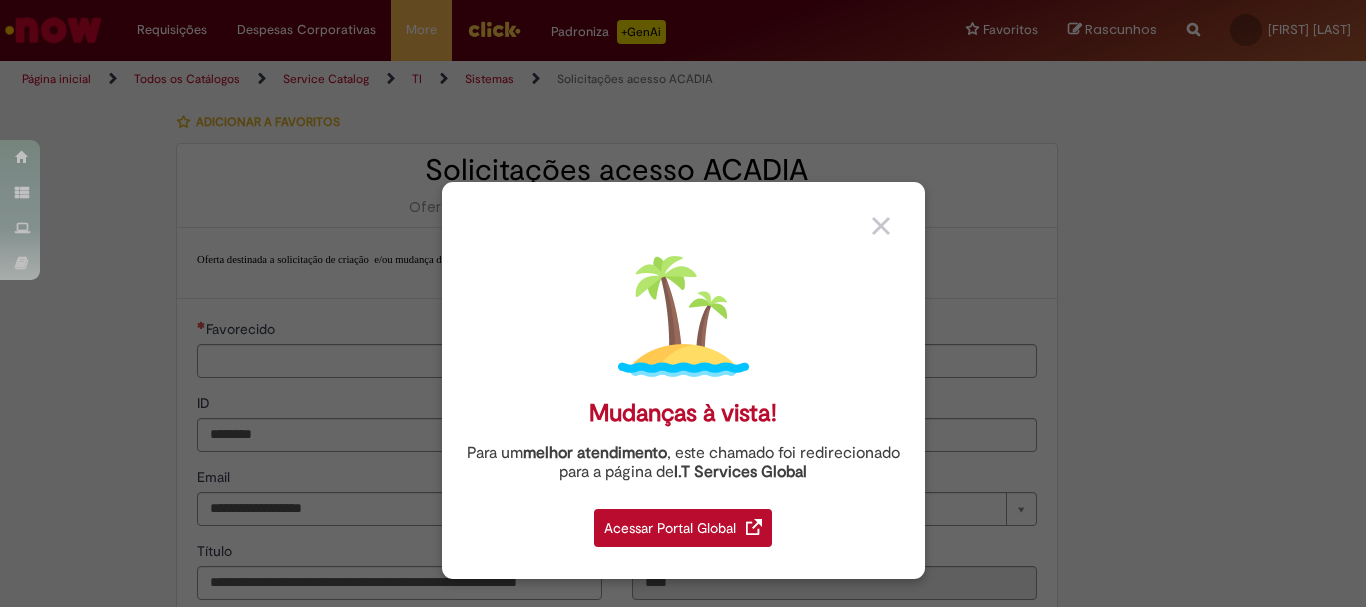 type 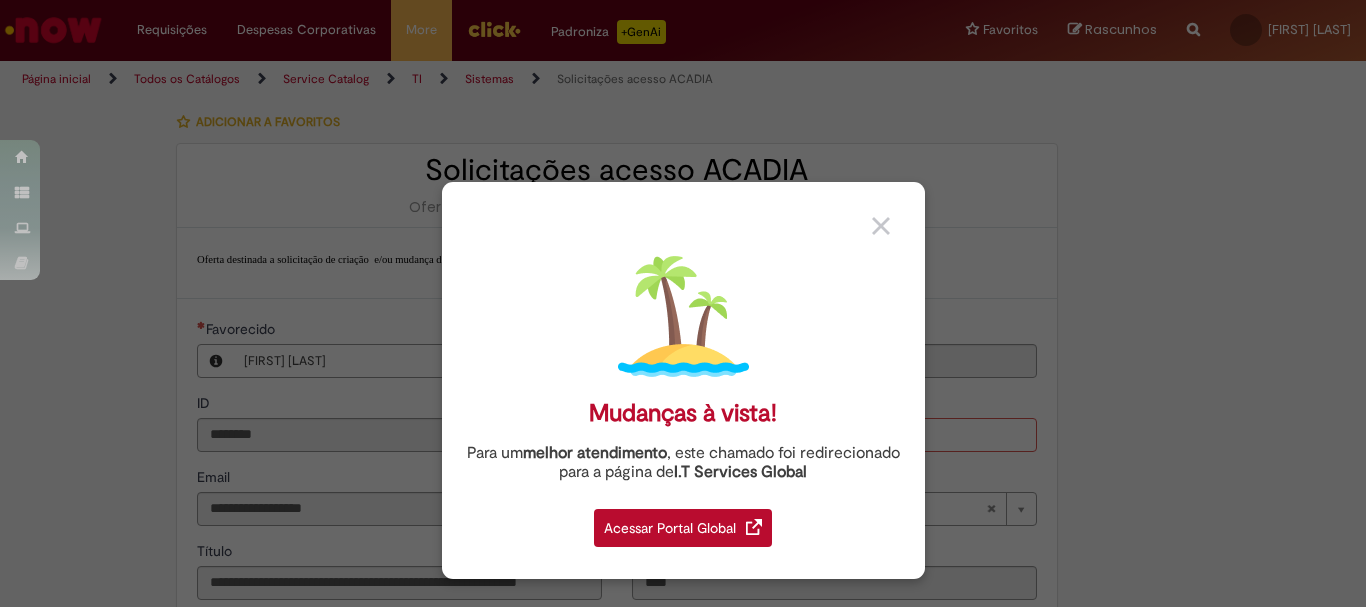 type on "**********" 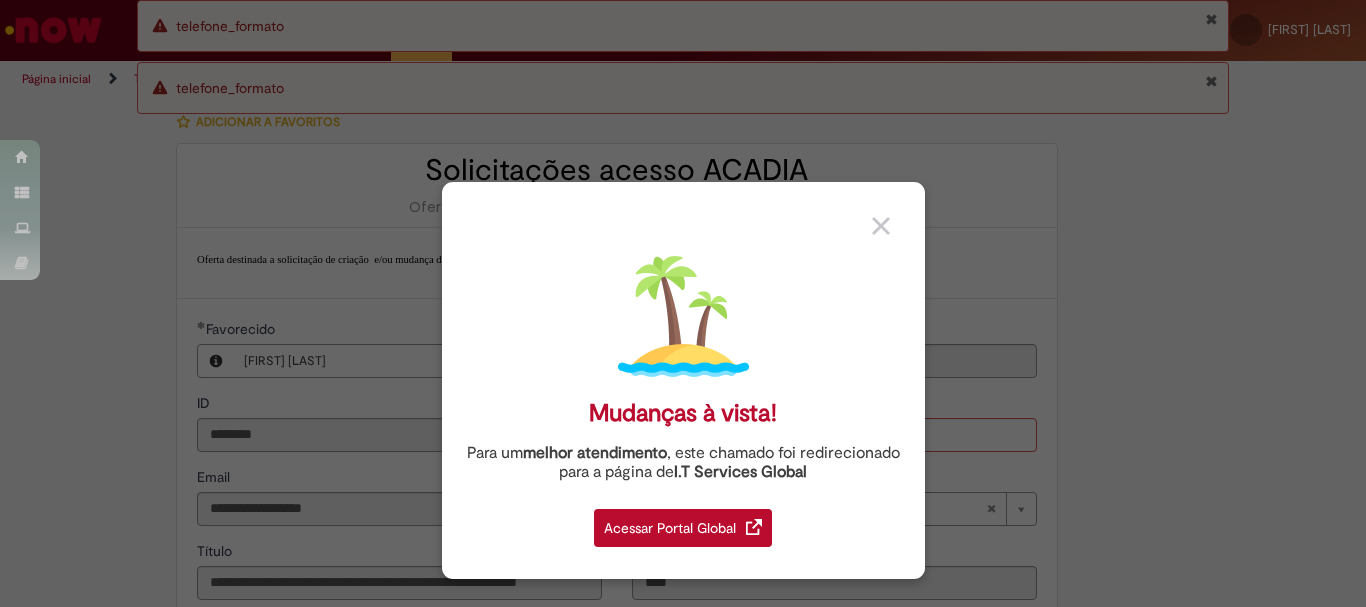 click at bounding box center [881, 226] 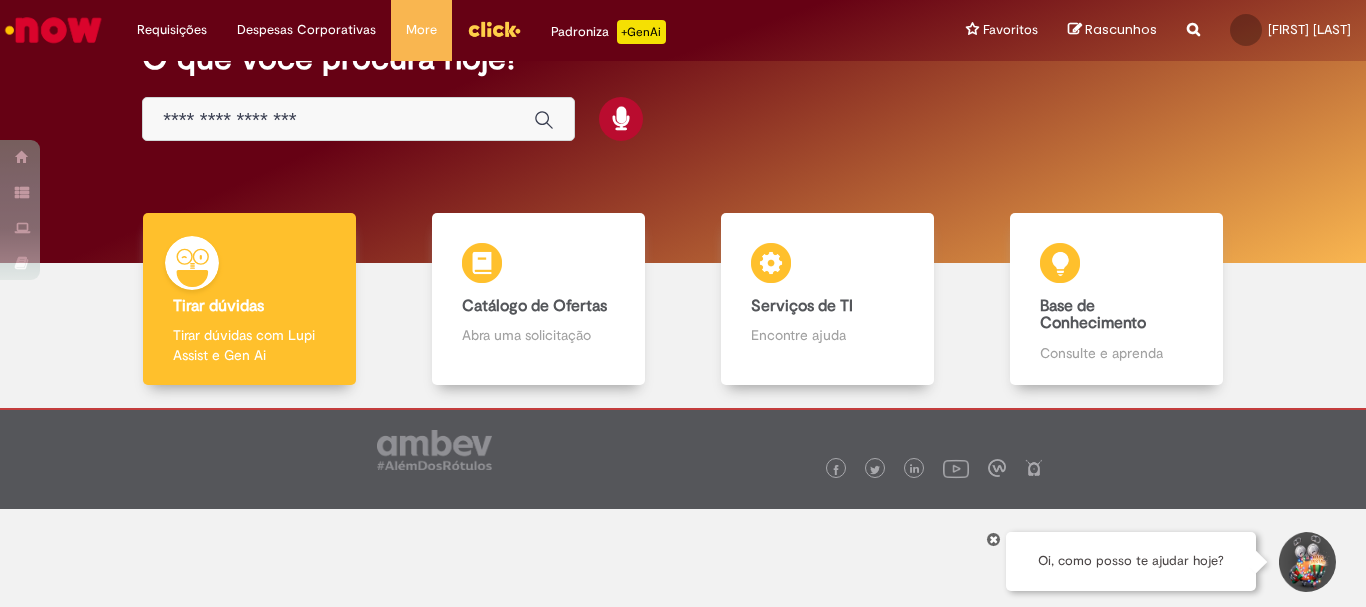 scroll, scrollTop: 0, scrollLeft: 0, axis: both 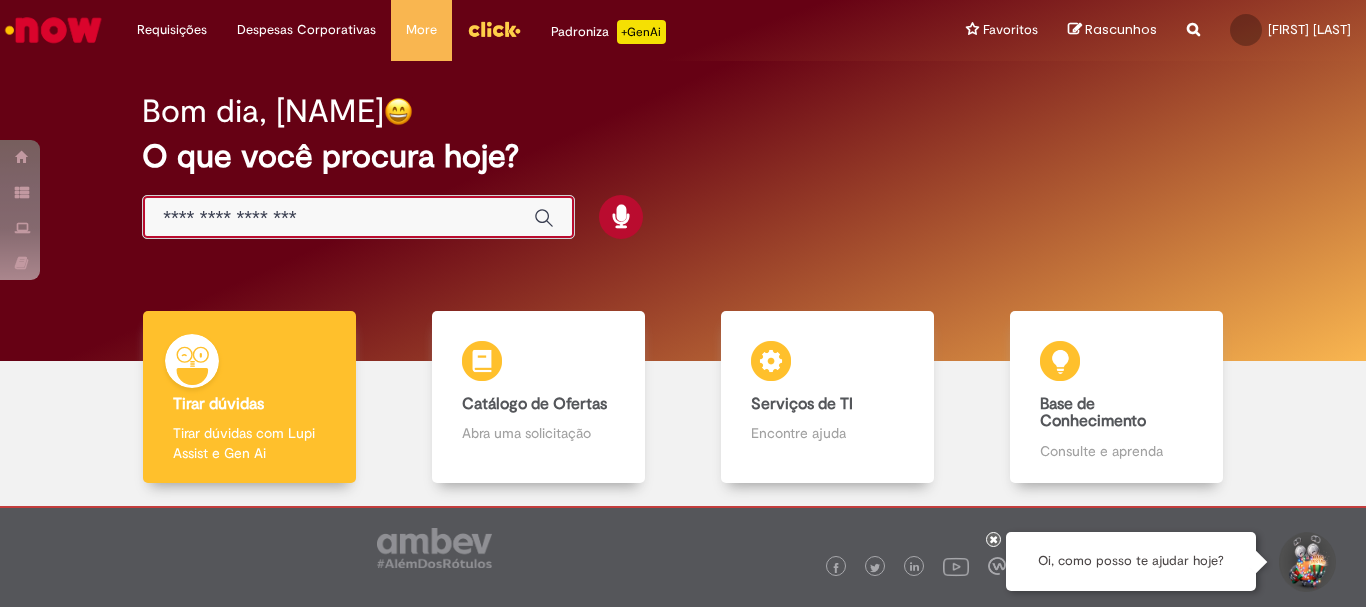 click at bounding box center (338, 218) 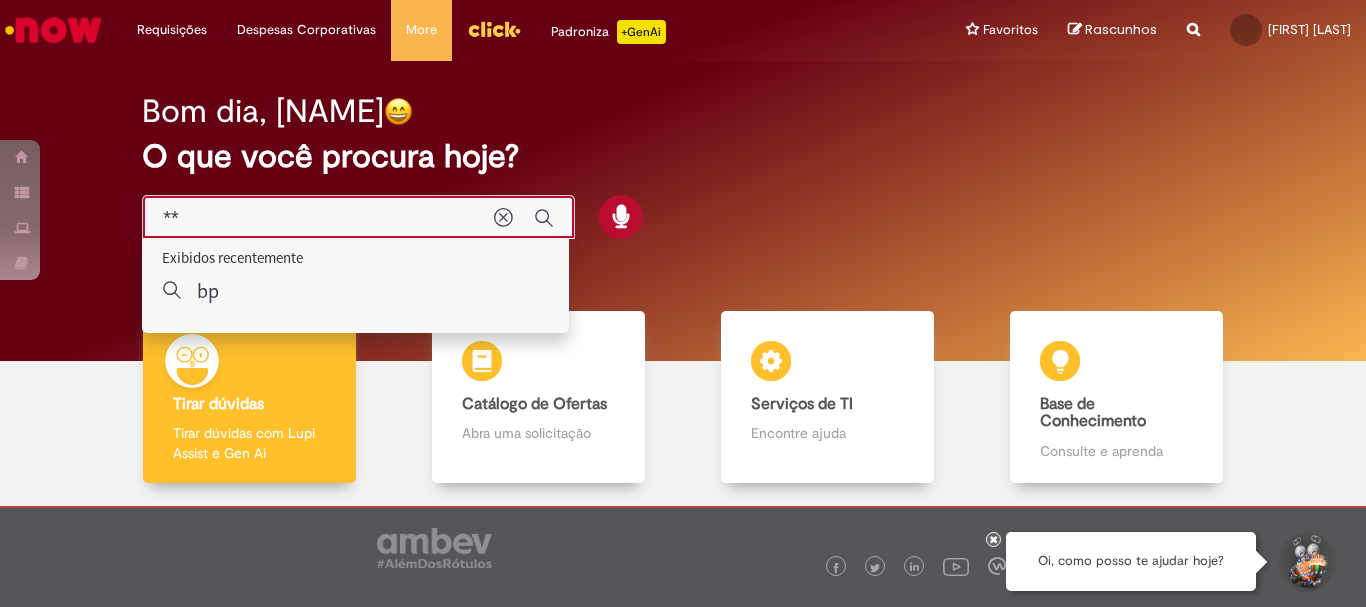 type on "***" 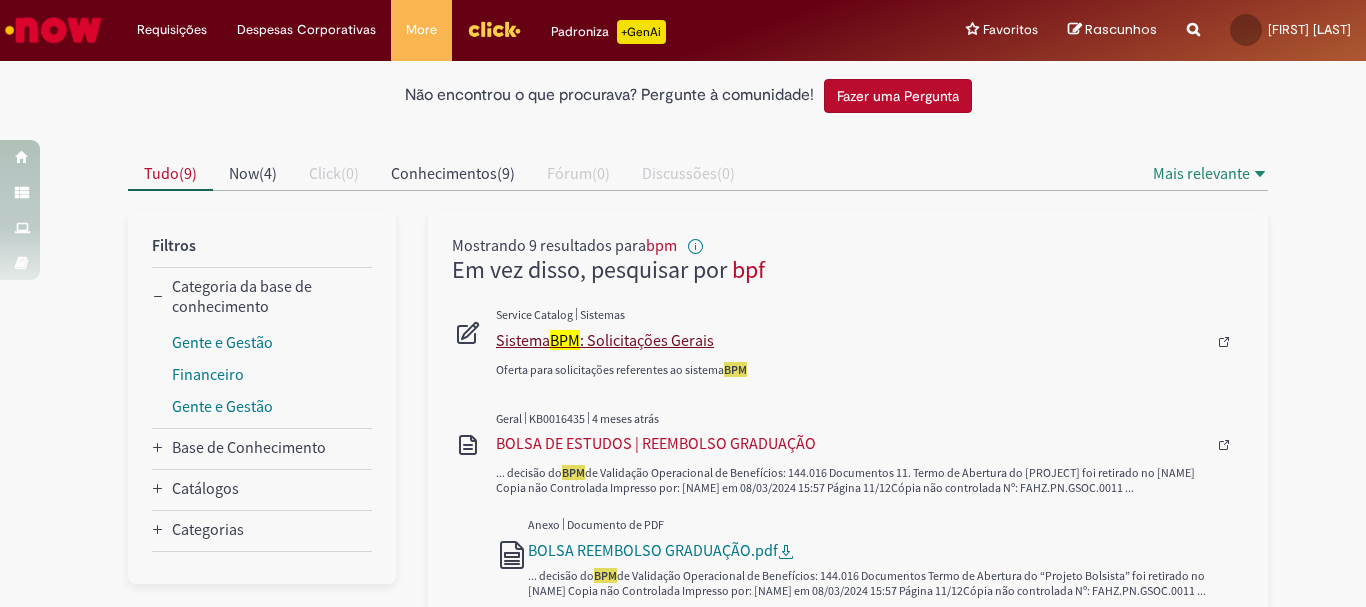 scroll, scrollTop: 0, scrollLeft: 0, axis: both 